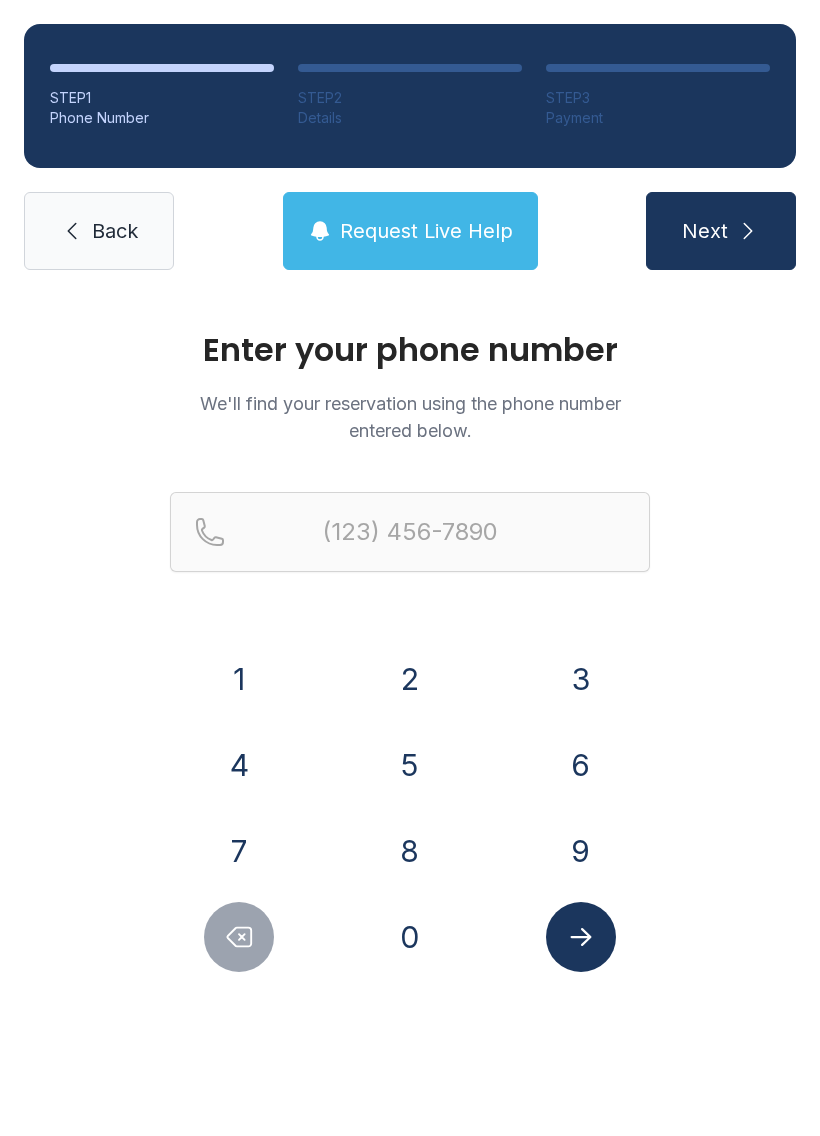 scroll, scrollTop: 0, scrollLeft: 0, axis: both 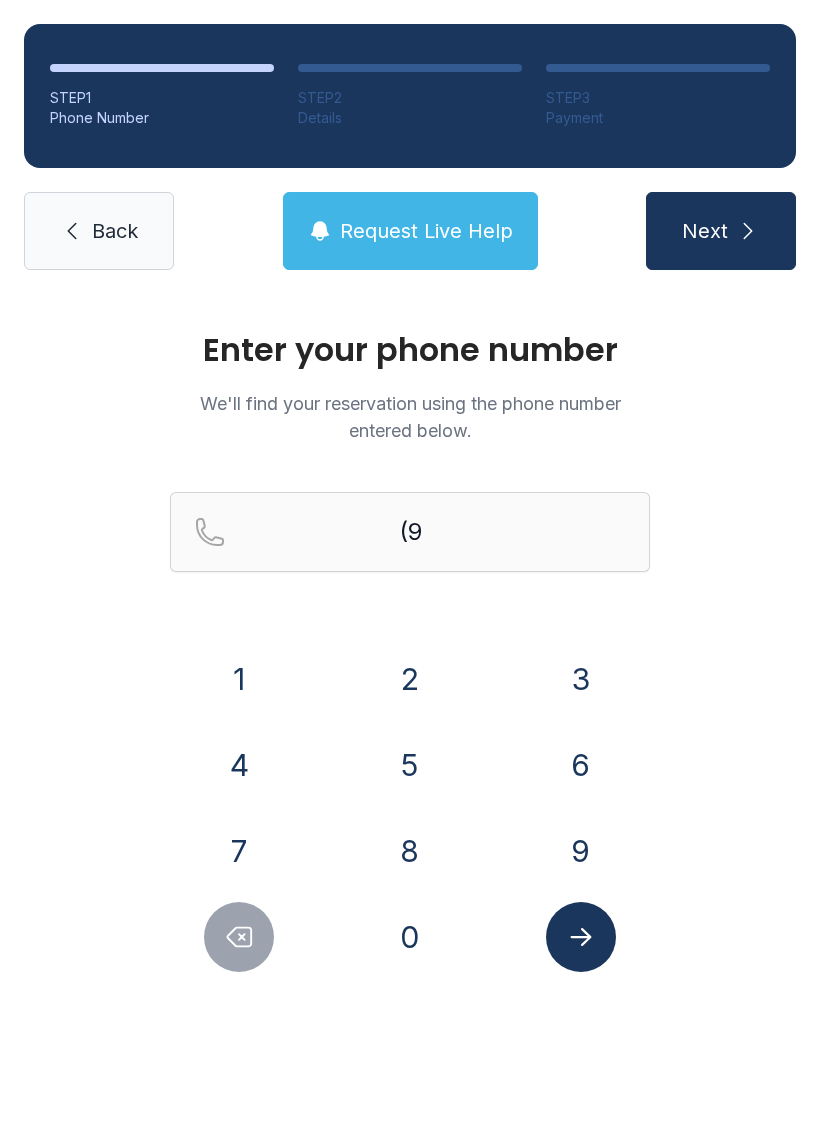 click on "7" at bounding box center (239, 851) 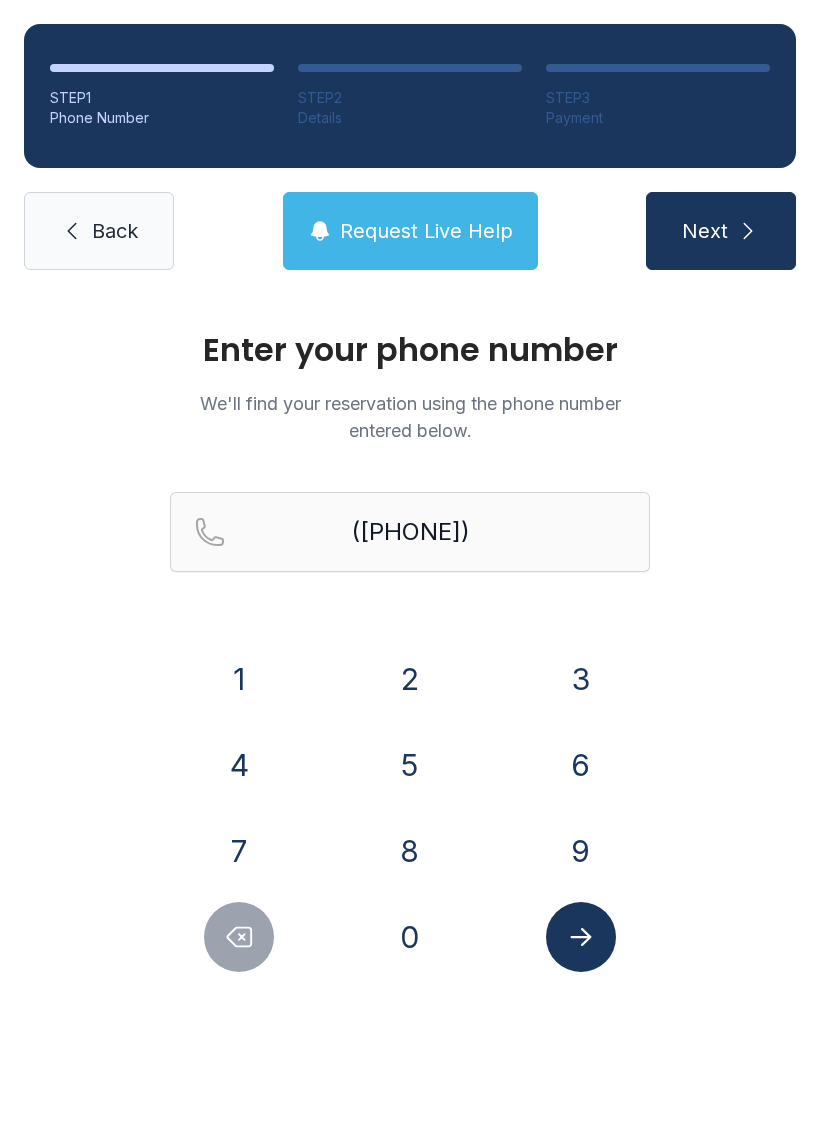 click on "3" at bounding box center (581, 679) 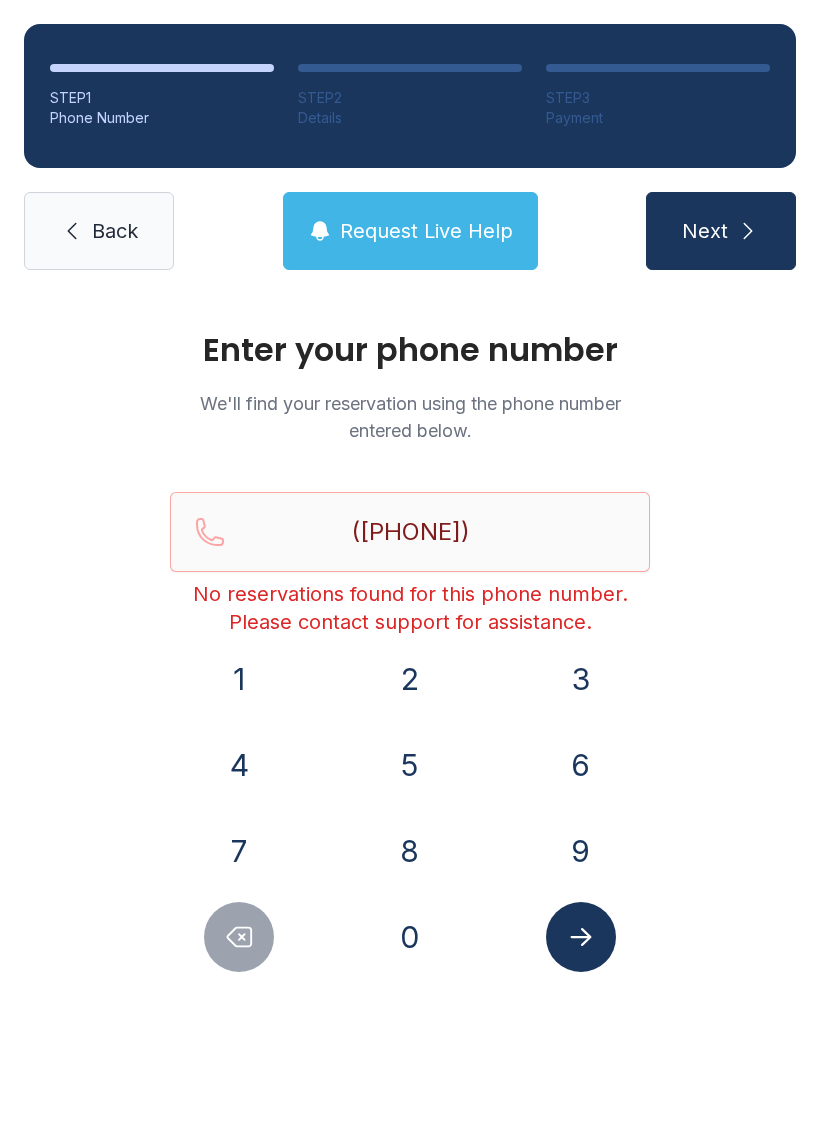click on "Enter your phone number We'll find your reservation using the phone number entered below. ([PHONE]) No reservations found for this phone number. Please contact support for assistance. 1 2 3 4 5 6 7 8 9 0" at bounding box center (410, 715) 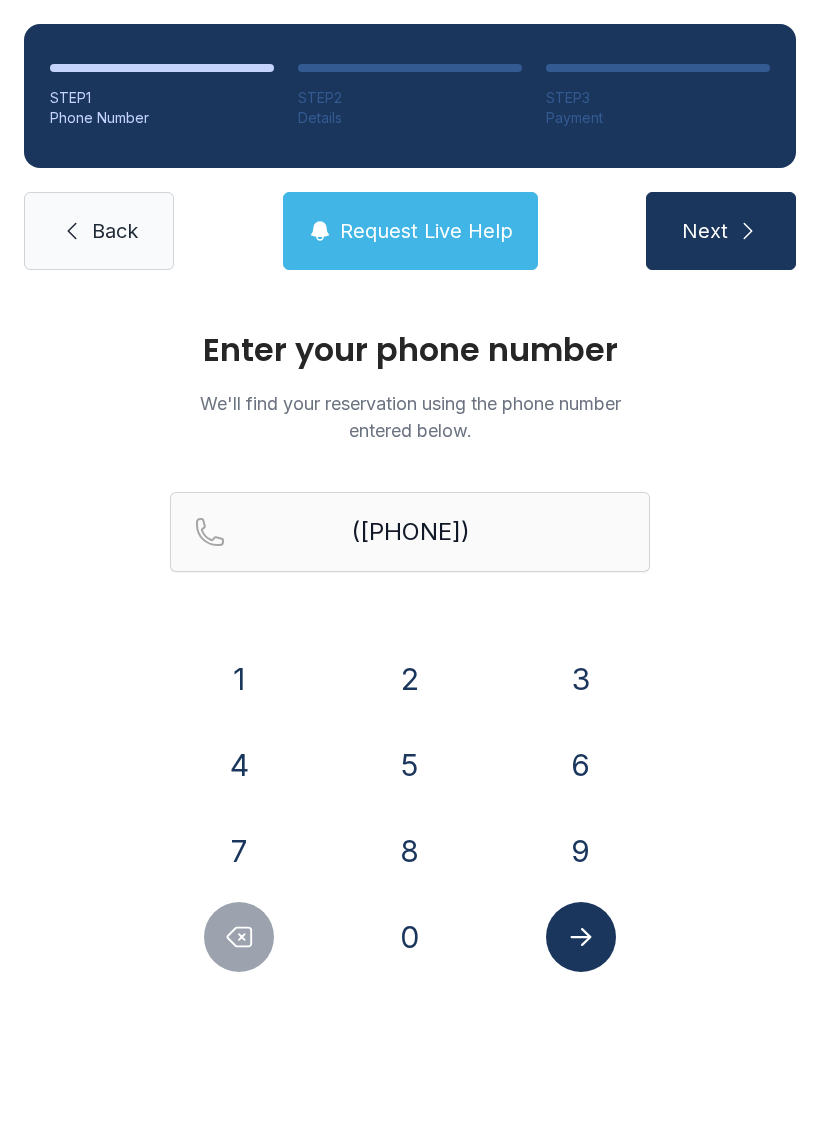 click on "Enter your phone number We'll find your reservation using the phone number entered below. ([PHONE]) 1 2 3 4 5 6 7 8 9 0" at bounding box center (410, 673) 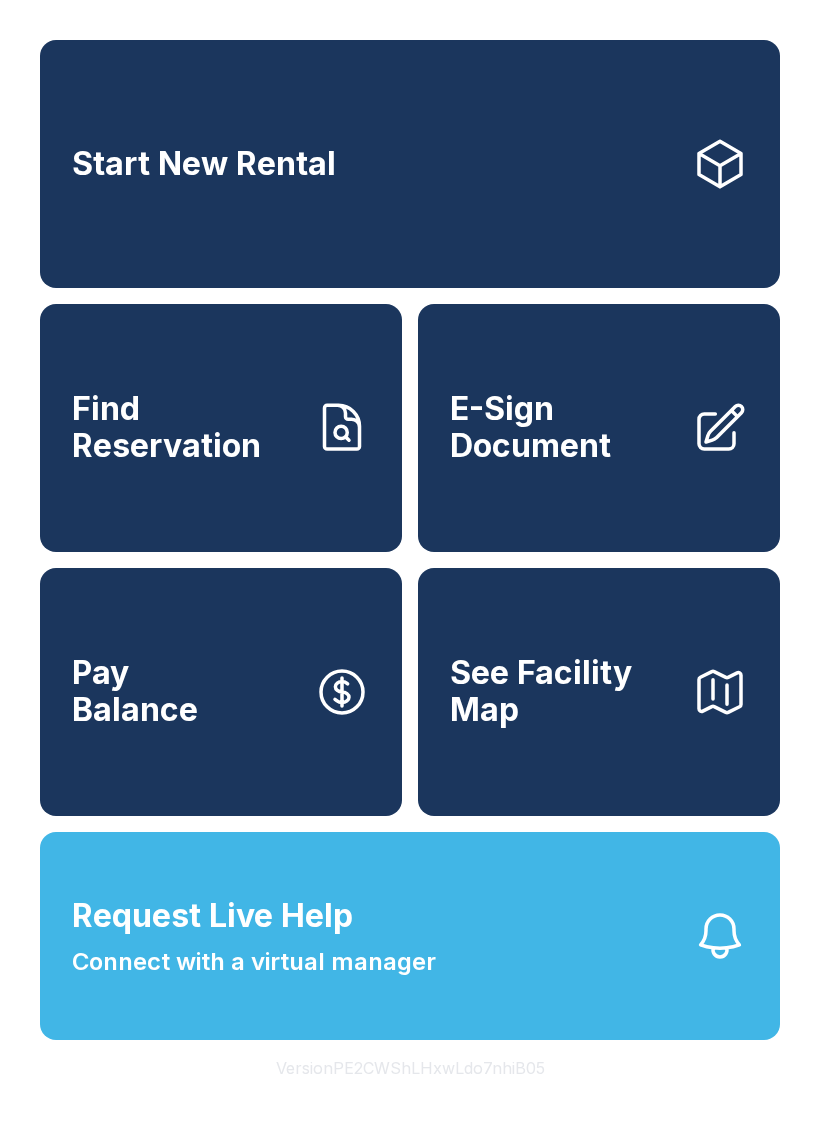 click on "Find Reservation" at bounding box center [185, 427] 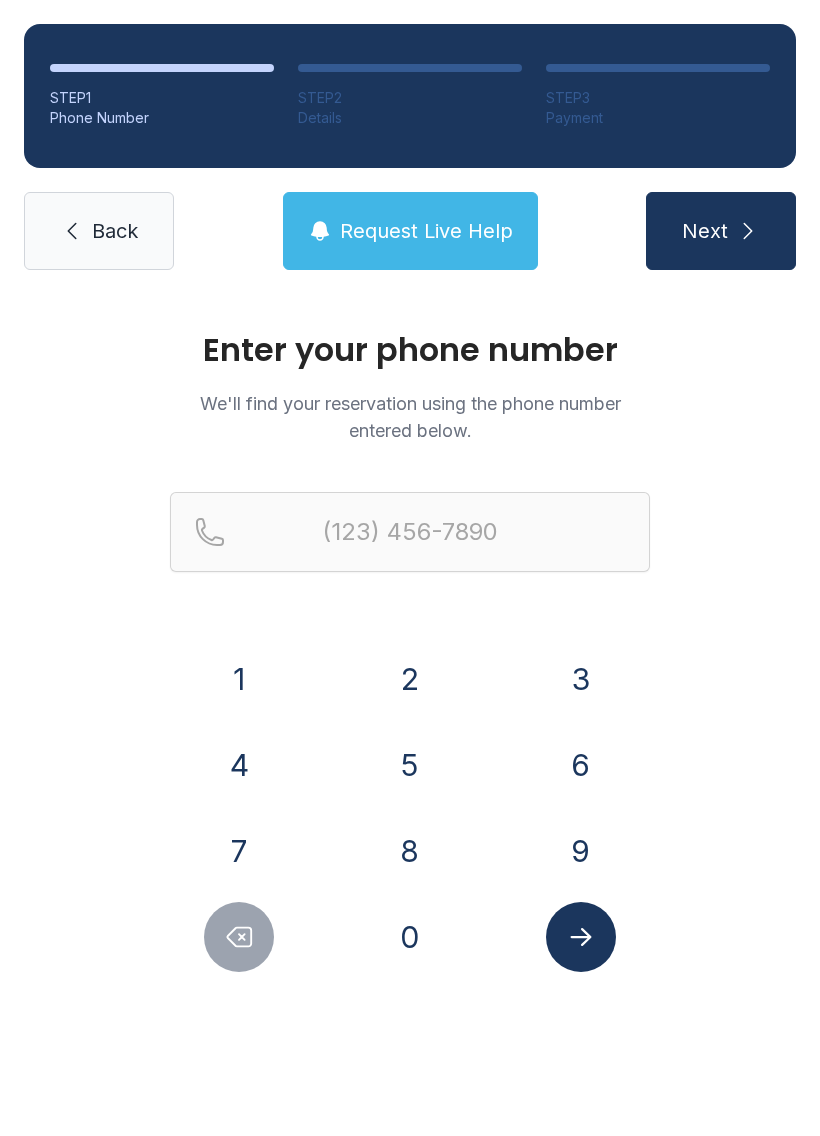 click on "9" at bounding box center (581, 851) 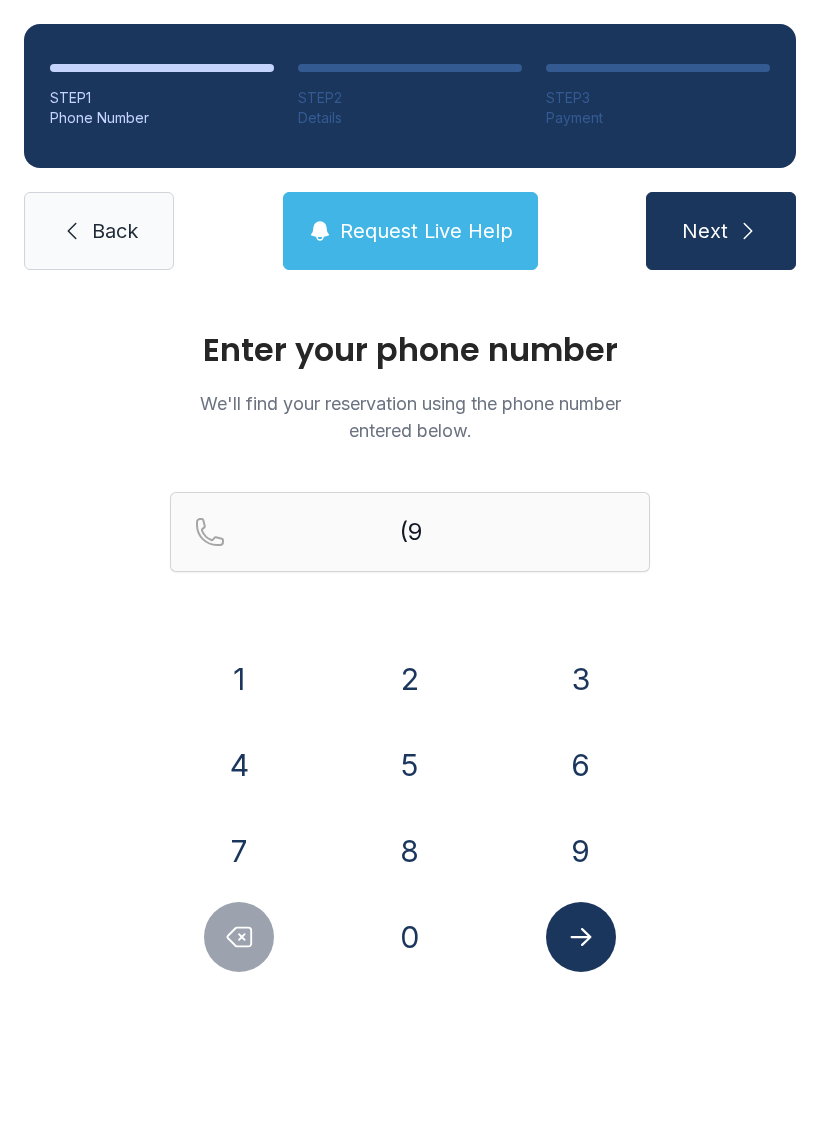 click on "7" at bounding box center [239, 851] 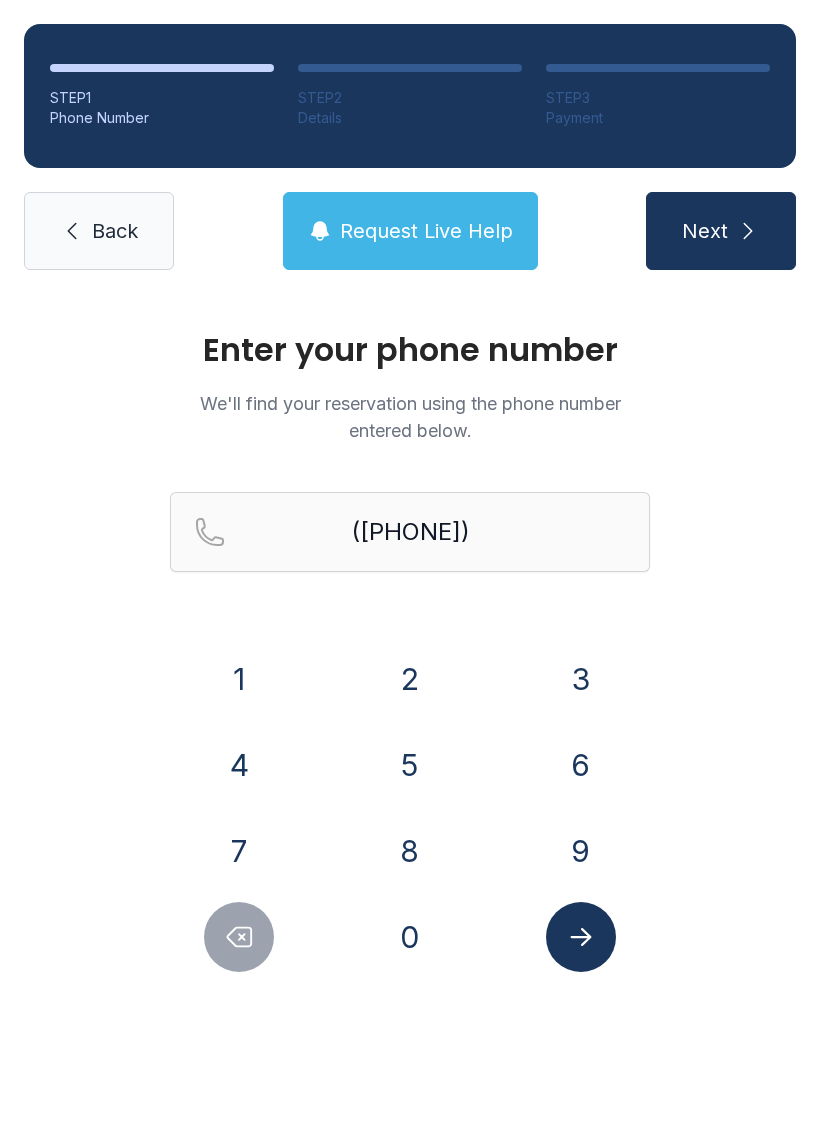 click on "3" at bounding box center [581, 679] 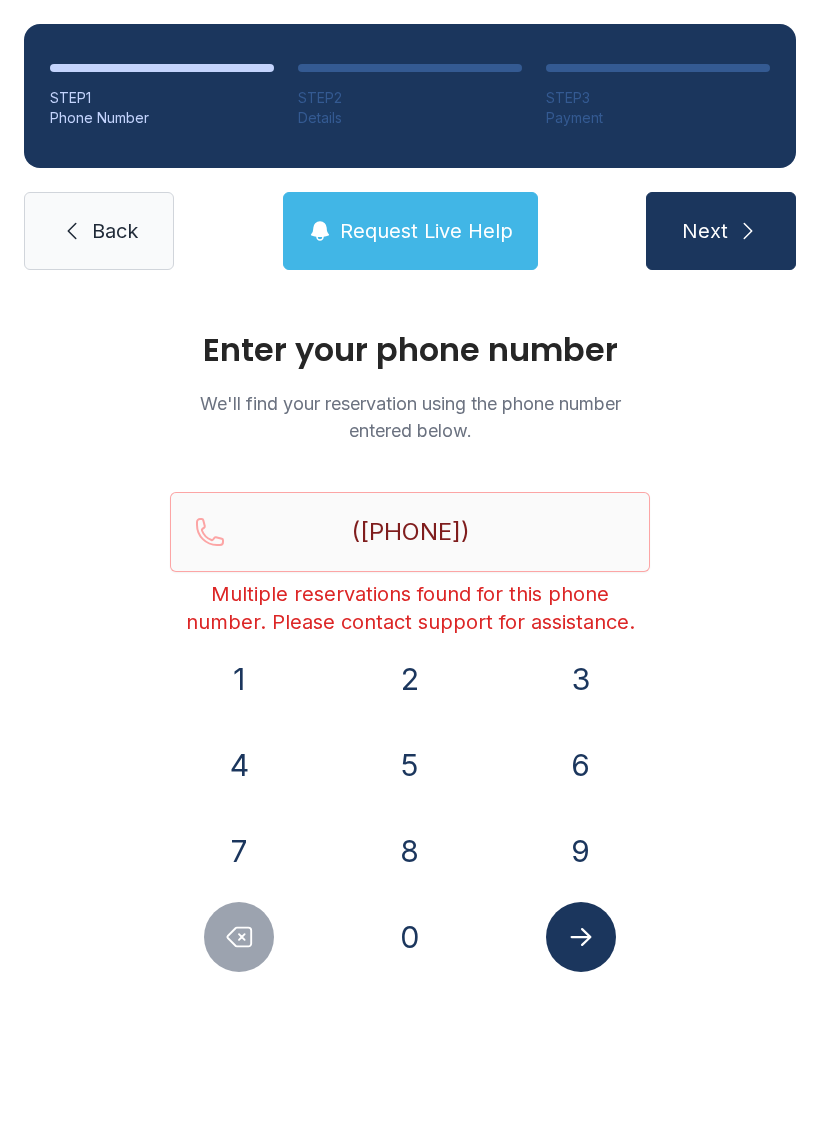 click on "Next" at bounding box center (721, 231) 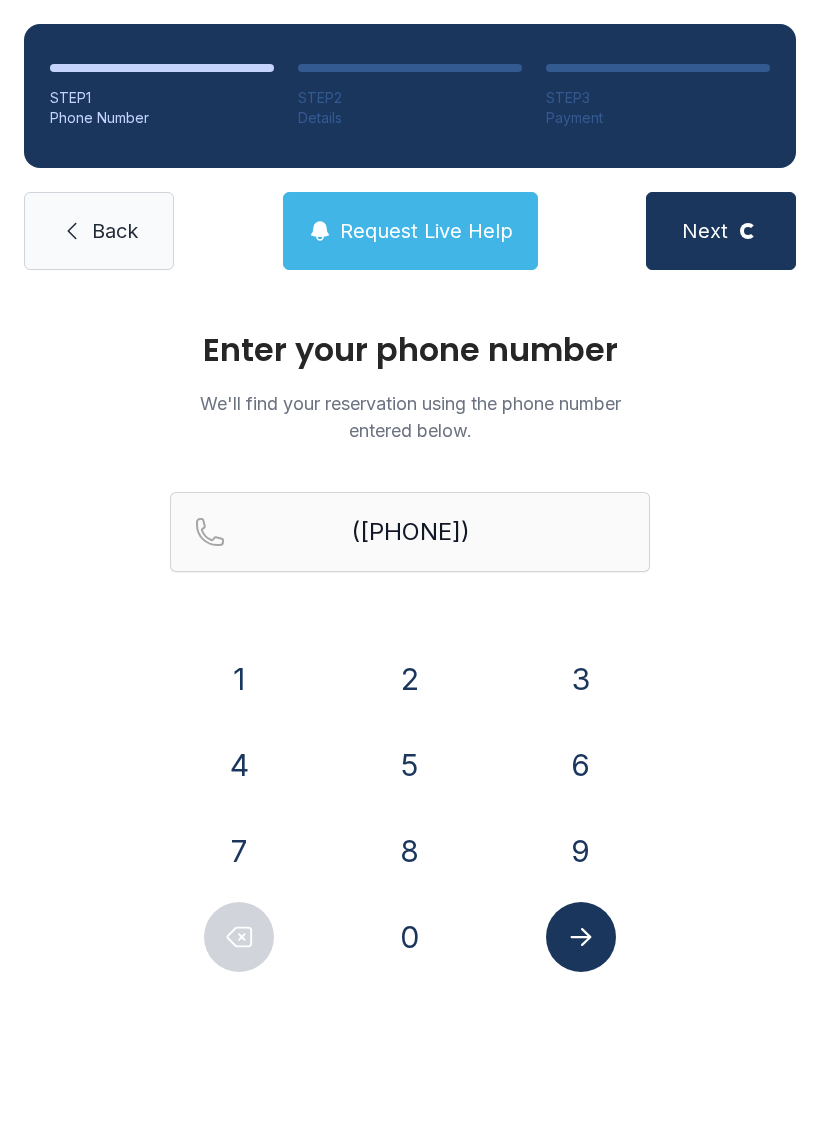 click 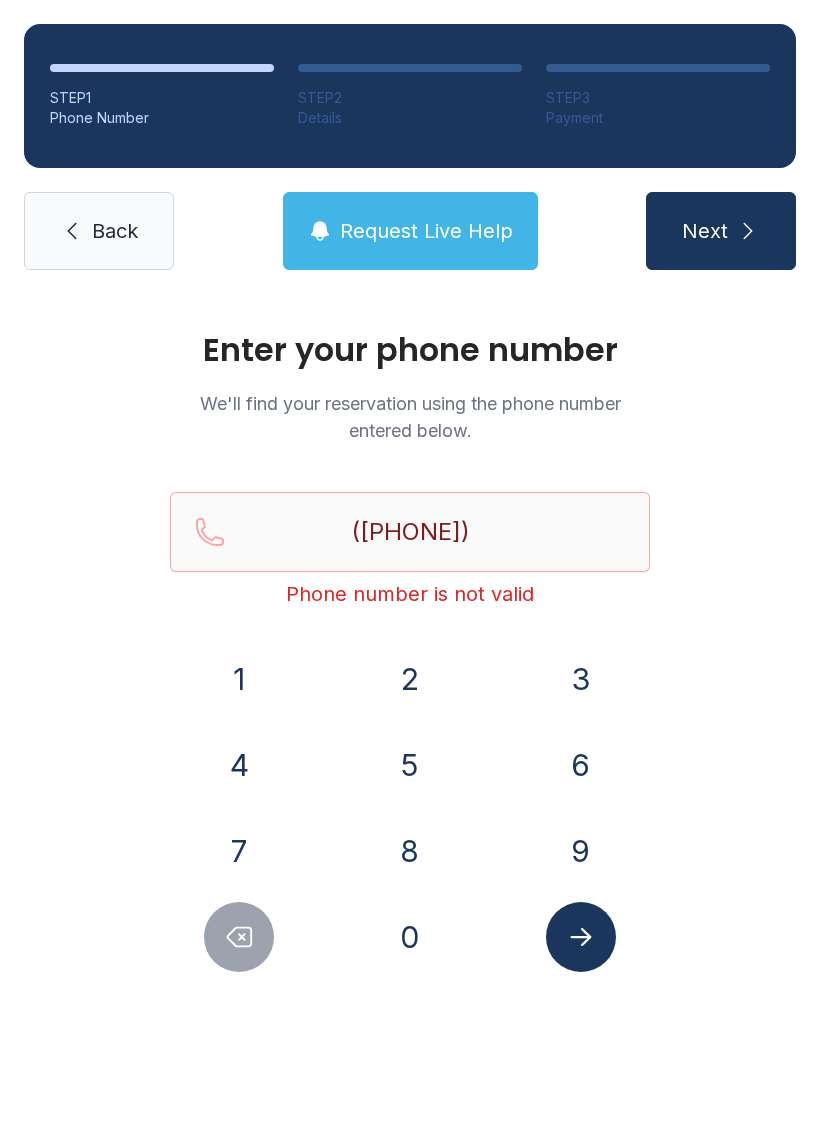 click on "7" at bounding box center [239, 851] 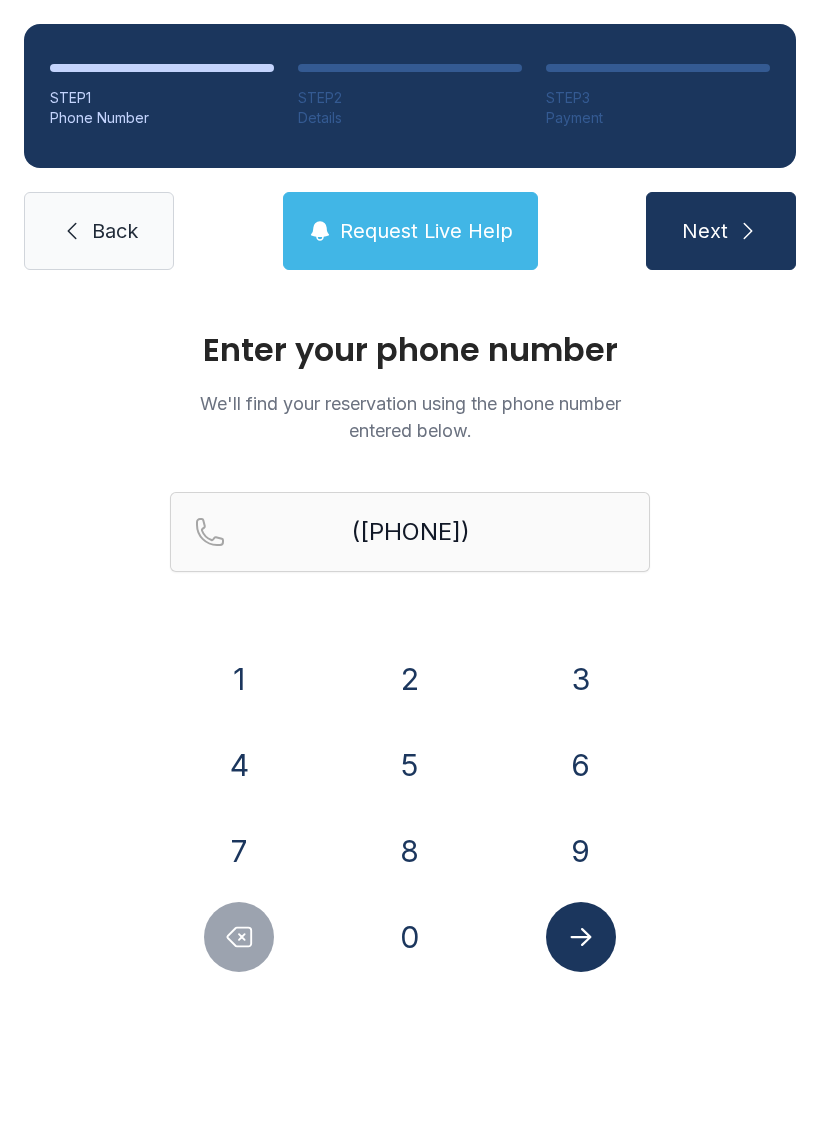 click at bounding box center (581, 937) 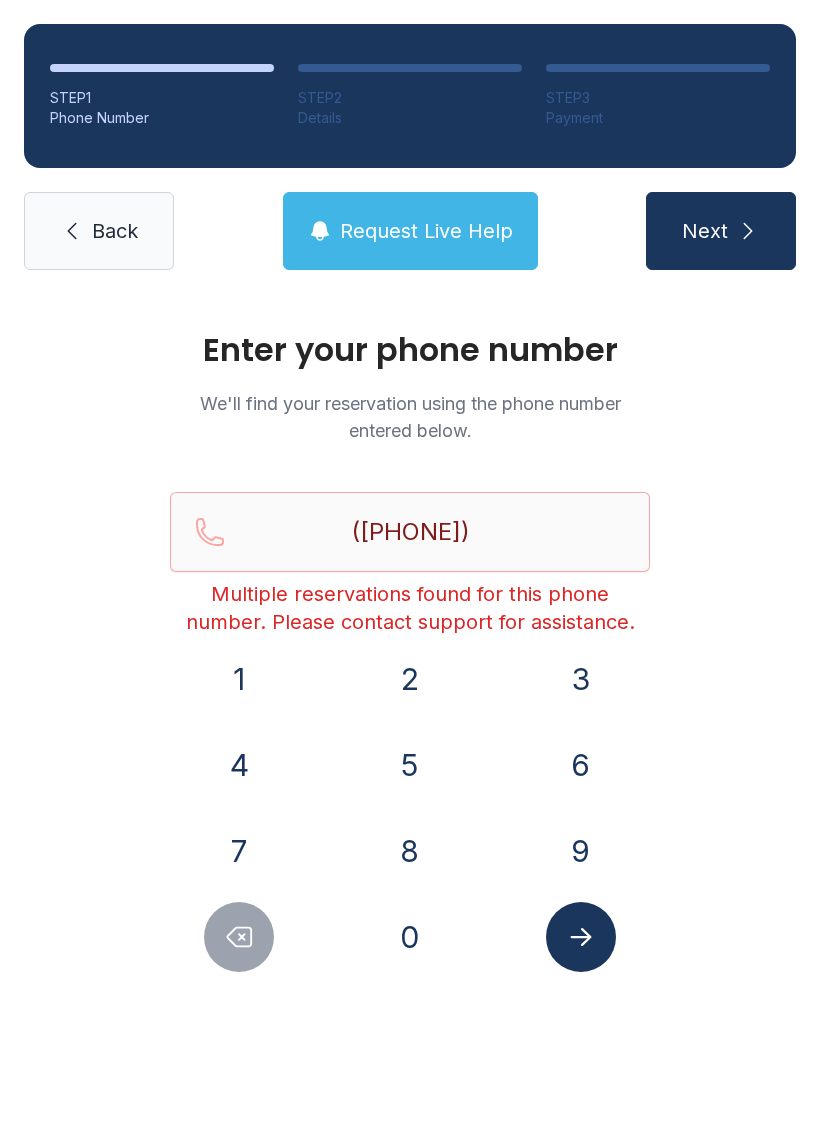 click on "Back" at bounding box center (115, 231) 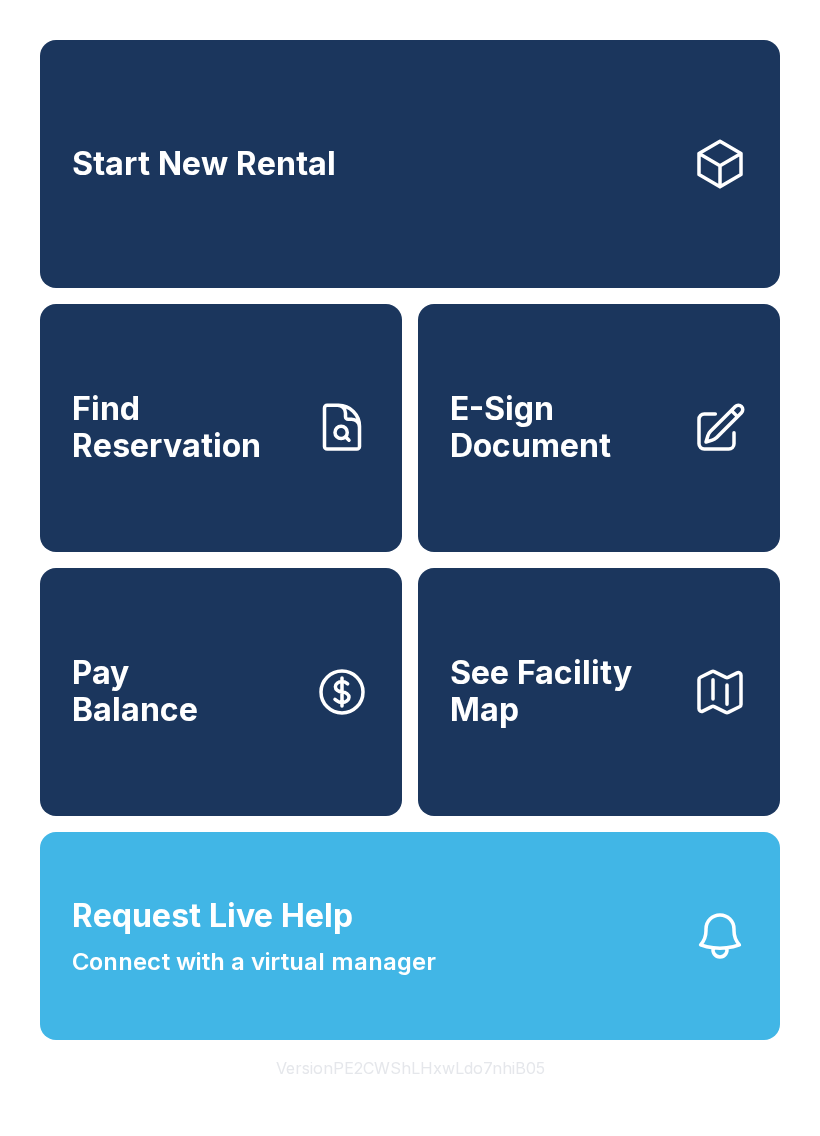 click on "Find Reservation" at bounding box center [185, 427] 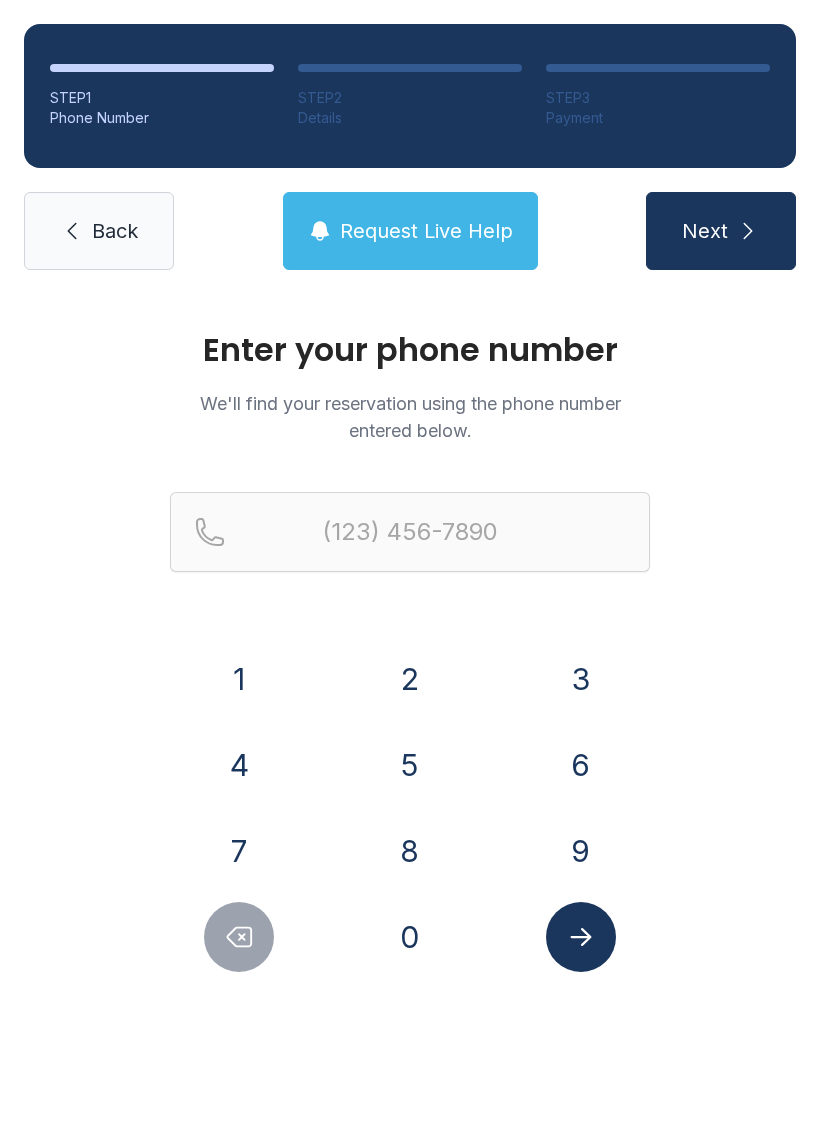 click on "9" at bounding box center [581, 851] 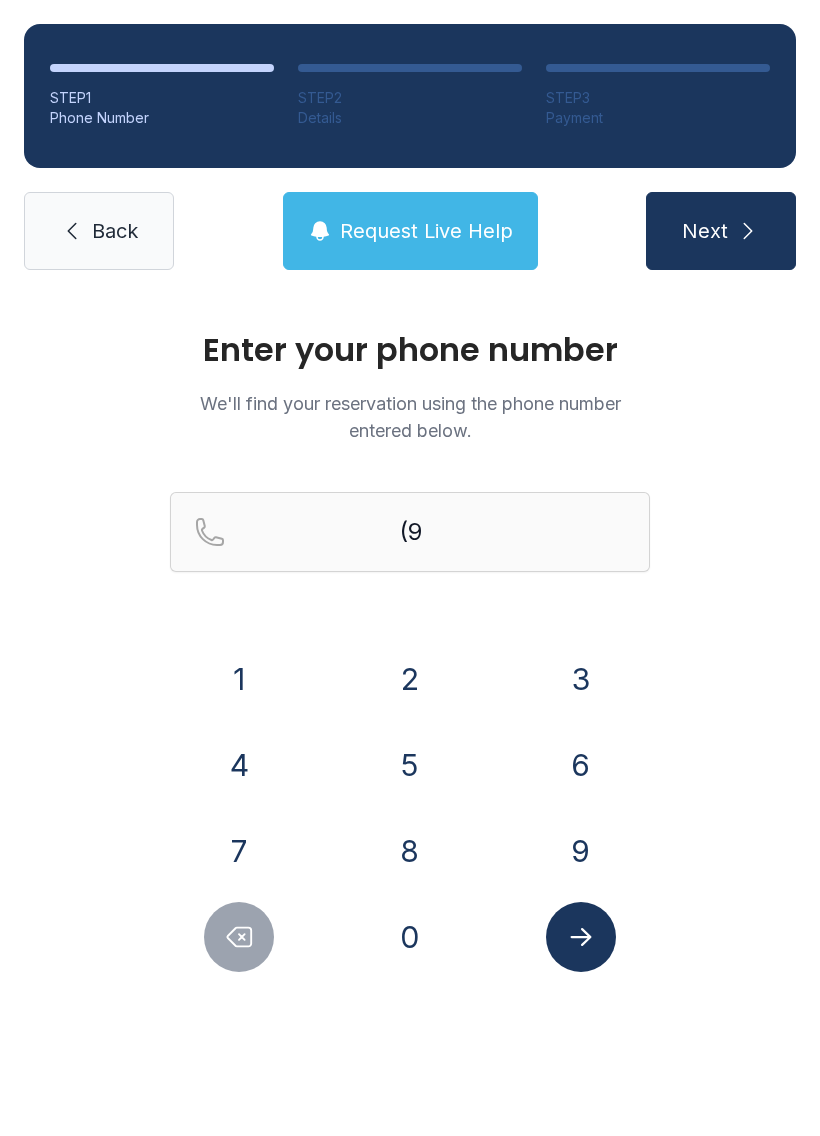 click on "7" at bounding box center (239, 851) 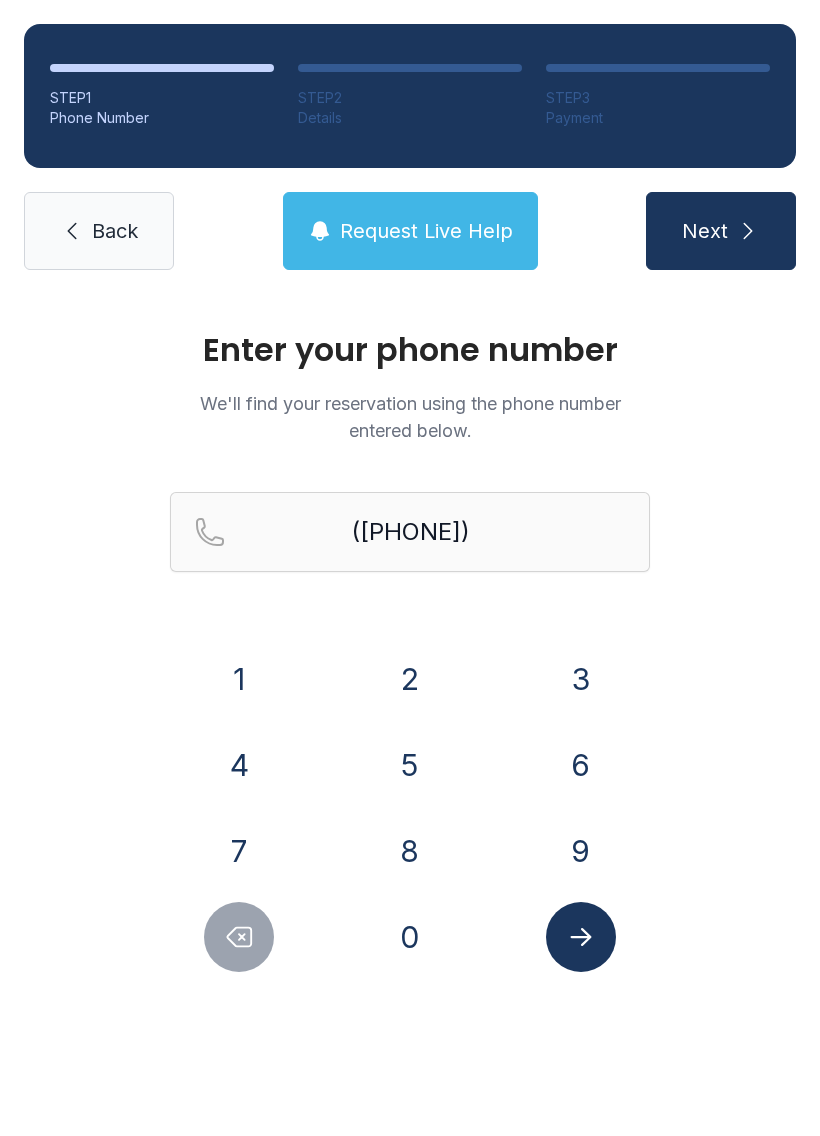 click on "3" at bounding box center [581, 679] 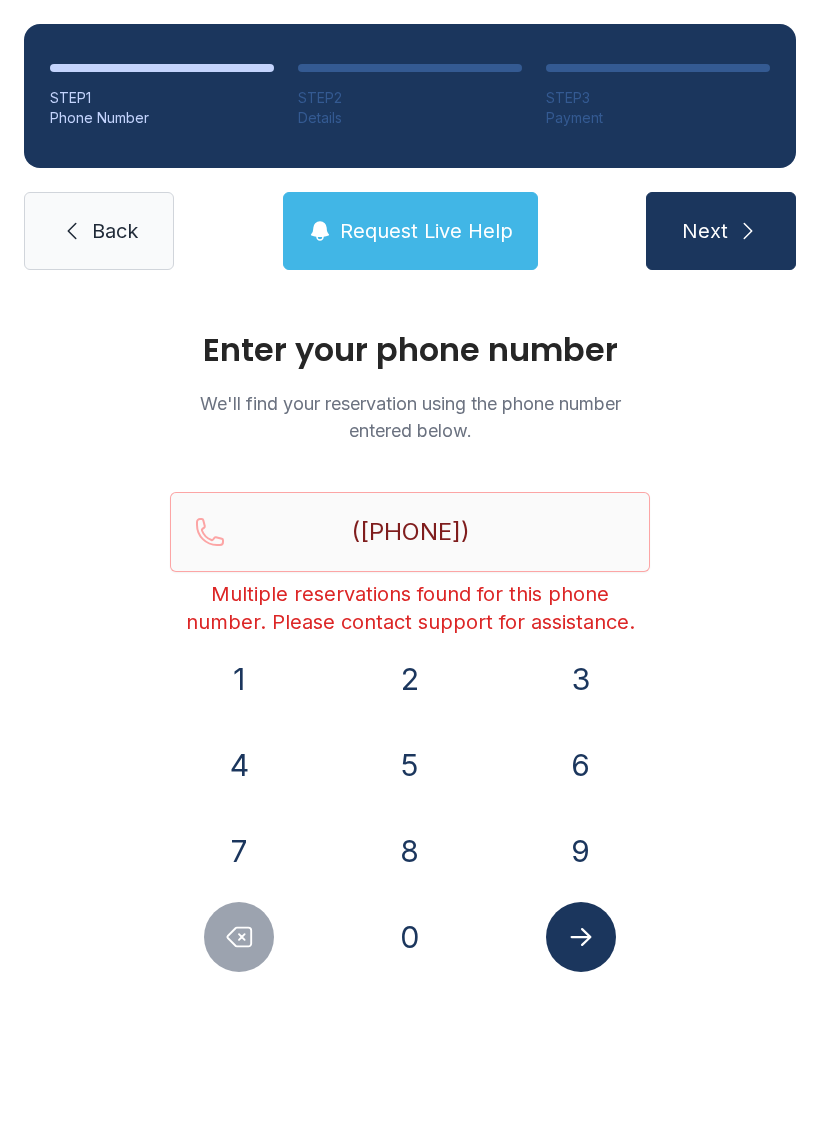 click on "Next" at bounding box center (705, 231) 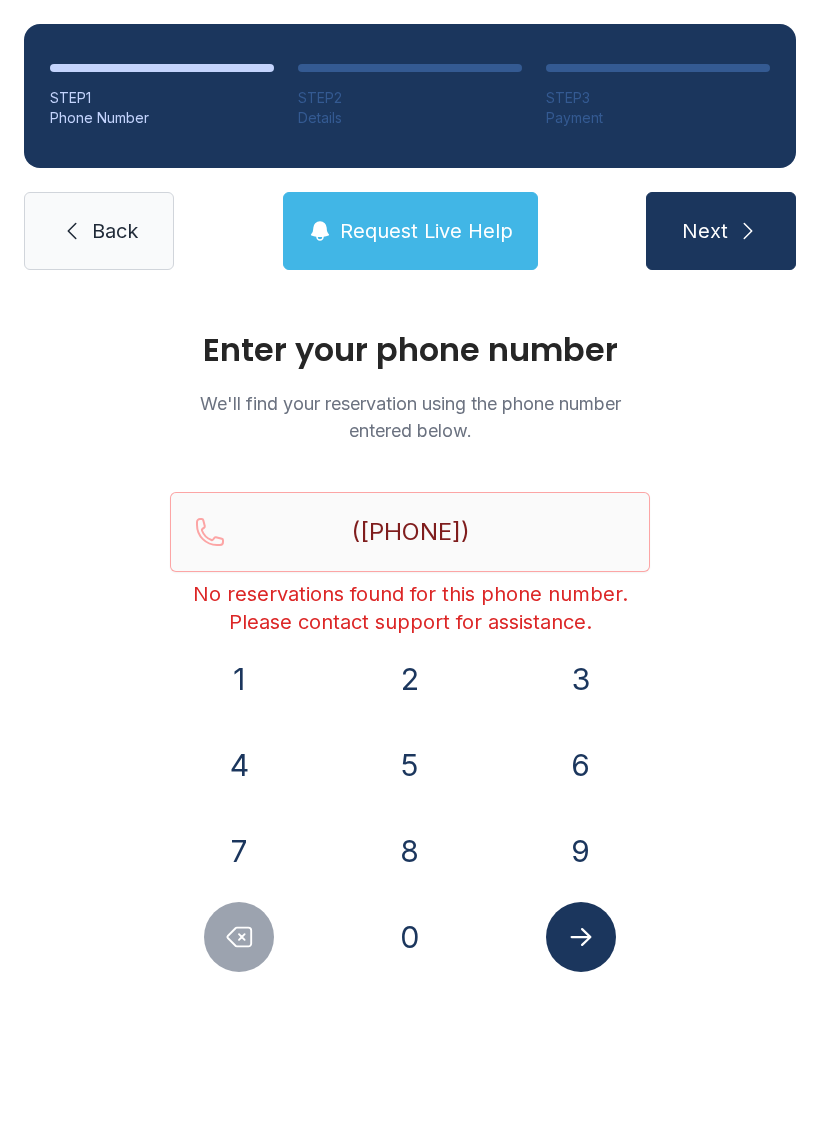 click on "Back" at bounding box center [99, 231] 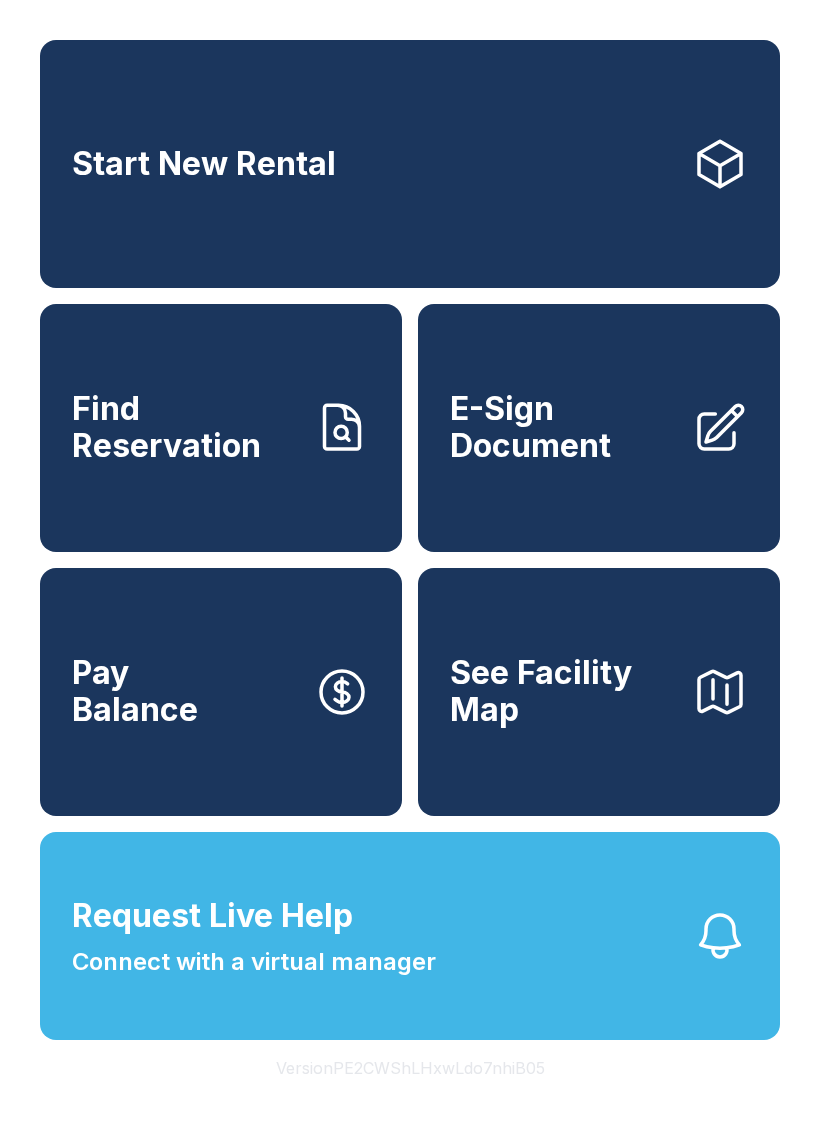 click on "E-Sign Document" at bounding box center (563, 427) 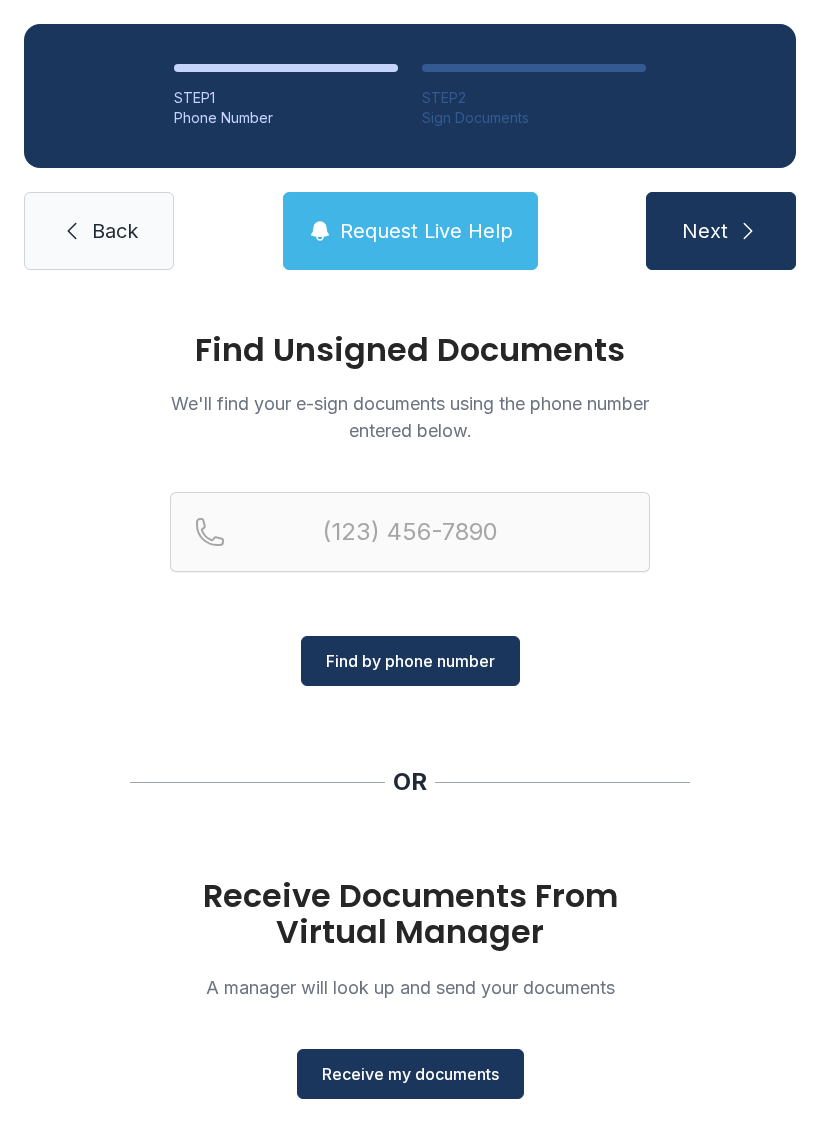 click on "Receive my documents" at bounding box center (410, 1074) 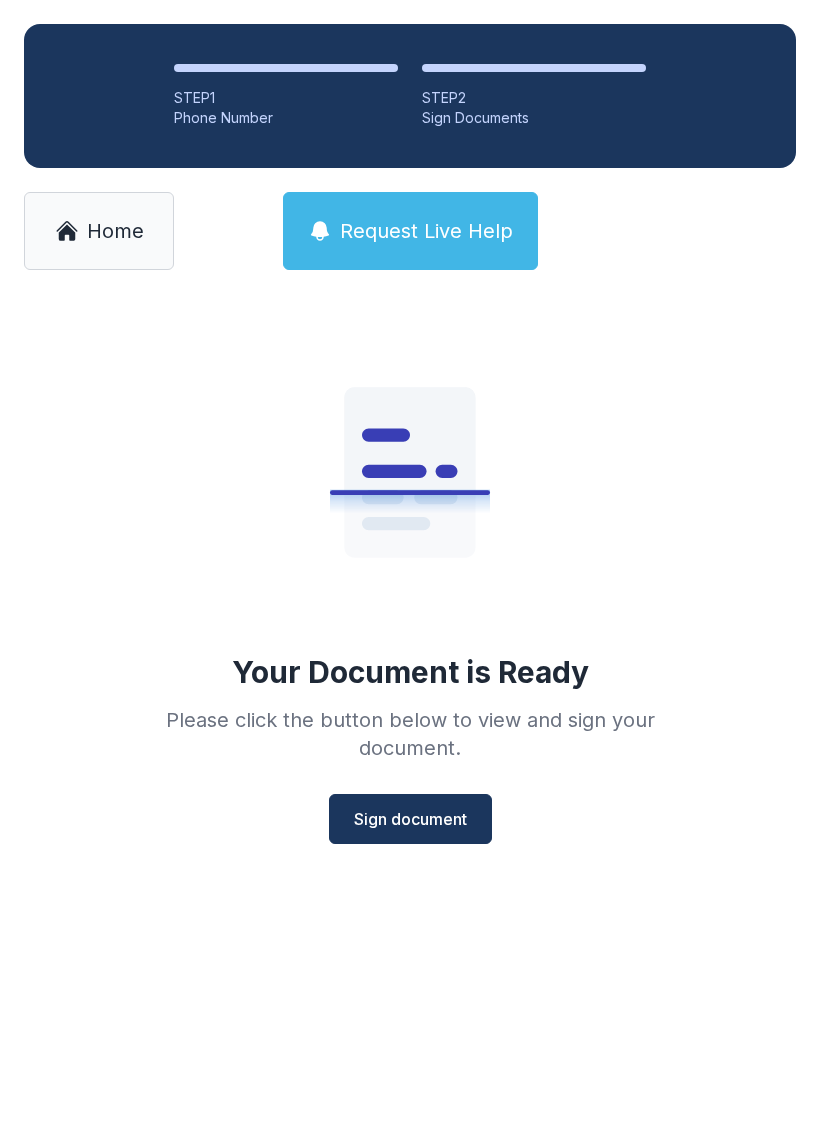 click on "Sign document" at bounding box center [410, 819] 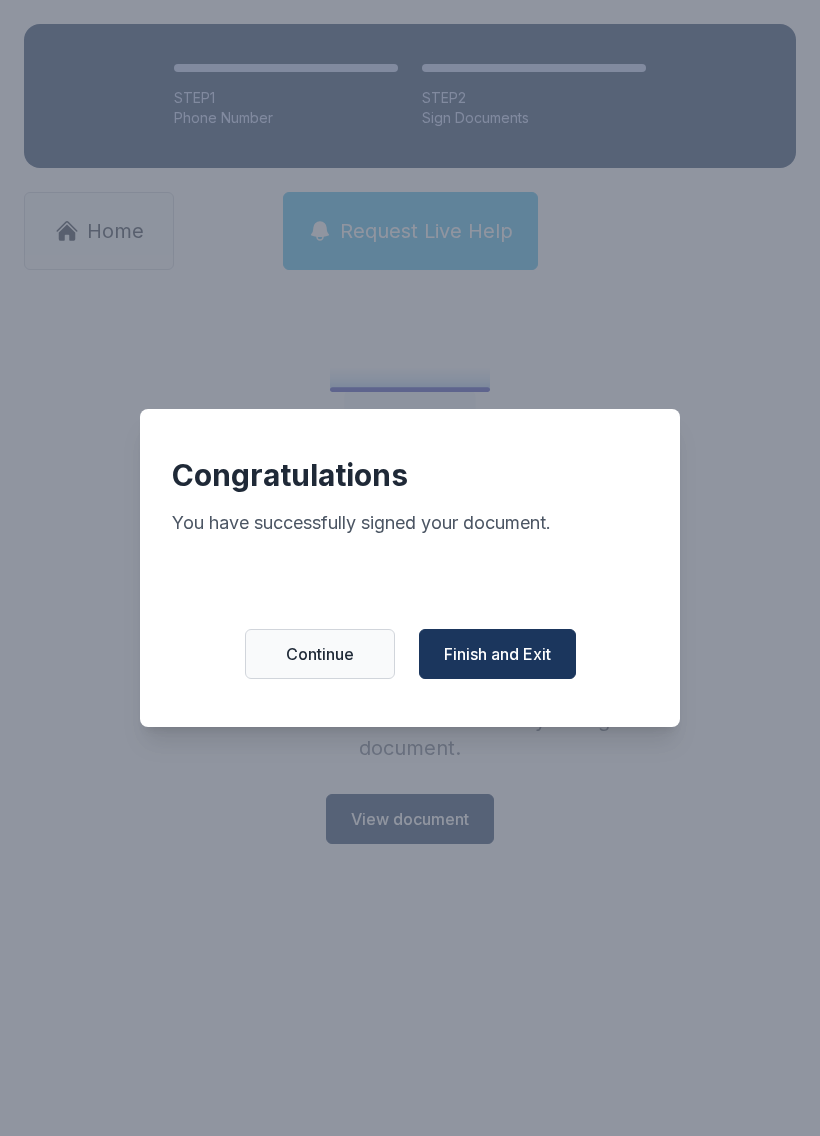 click on "Finish and Exit" at bounding box center [497, 654] 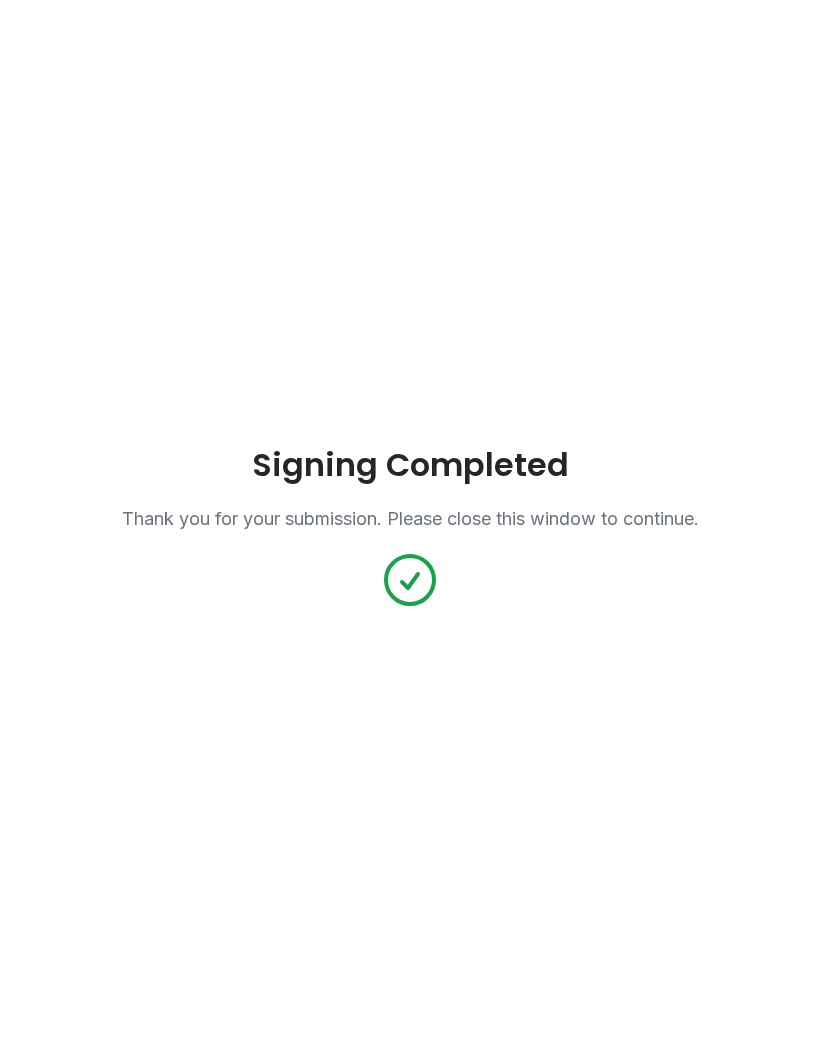 scroll, scrollTop: 0, scrollLeft: 0, axis: both 